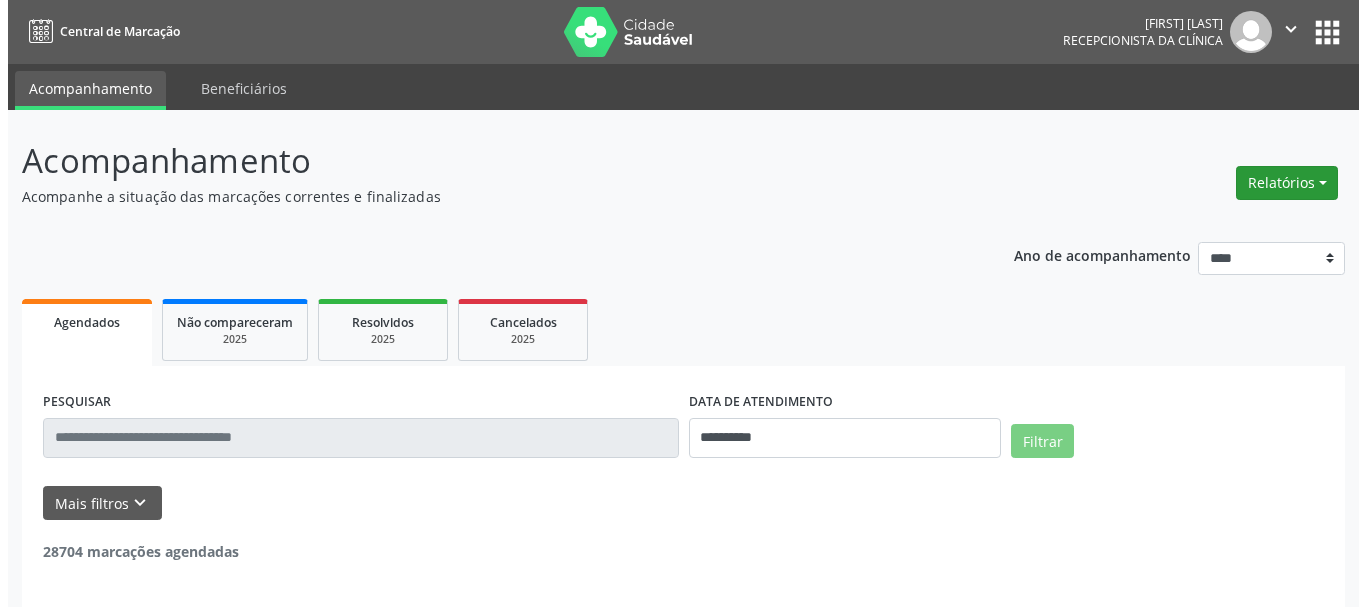 scroll, scrollTop: 0, scrollLeft: 0, axis: both 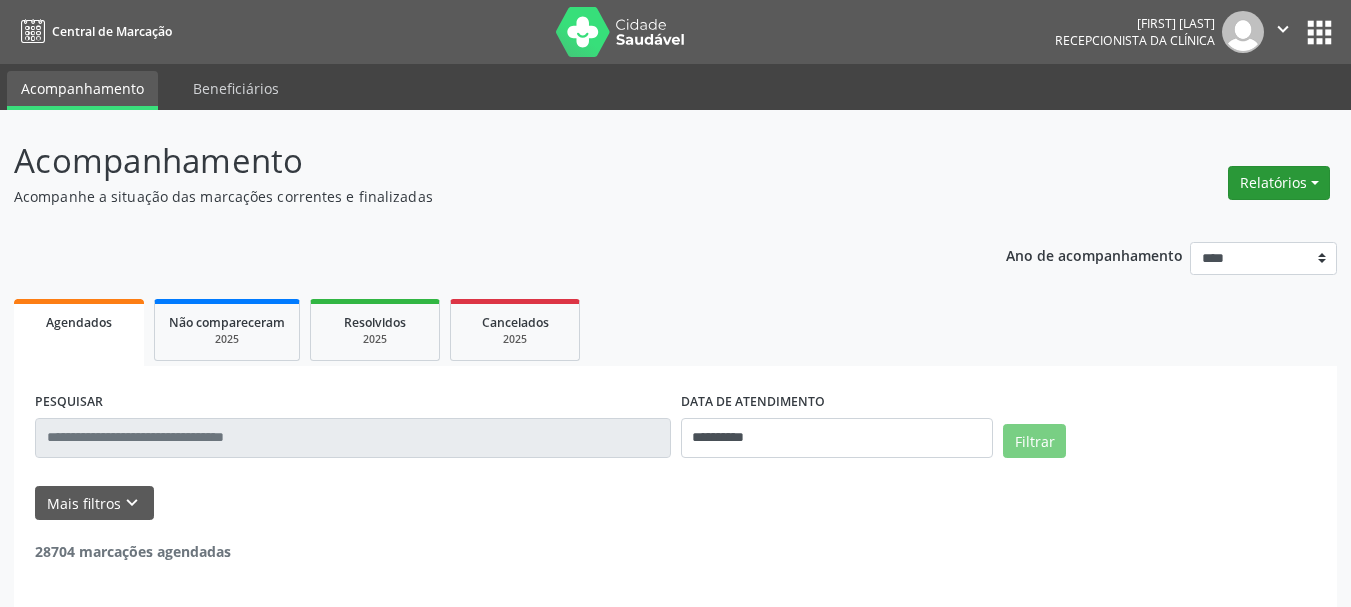 click on "Relatórios" at bounding box center [1279, 183] 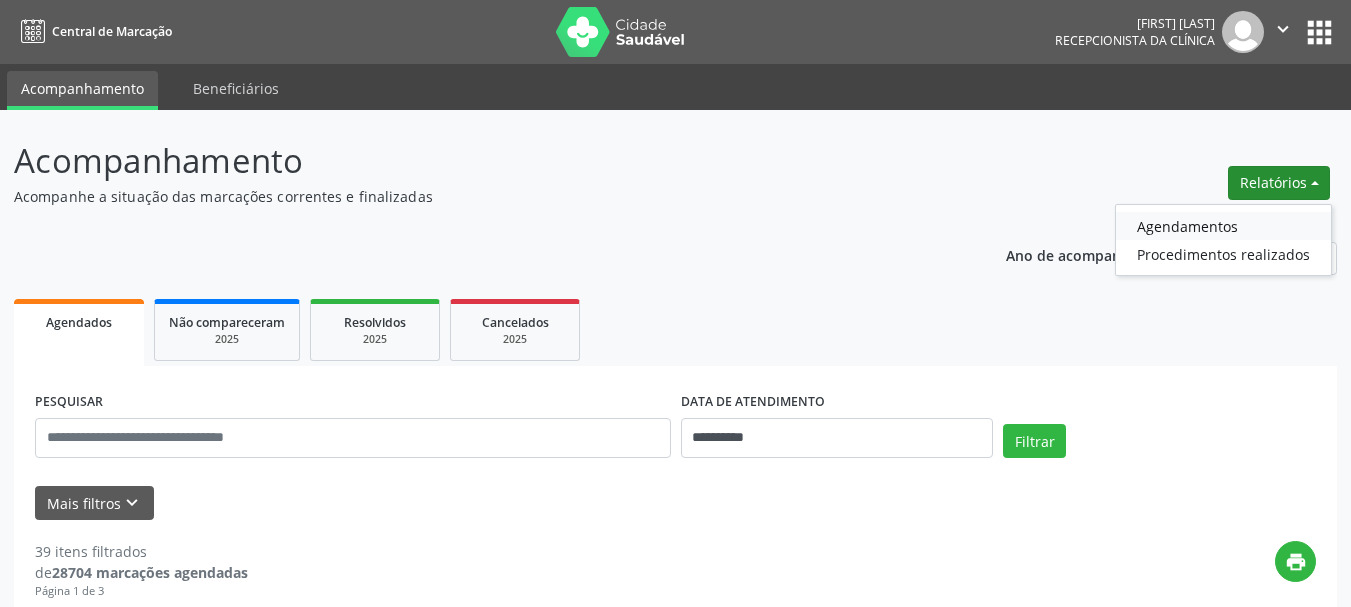 click on "Agendamentos" at bounding box center [1223, 226] 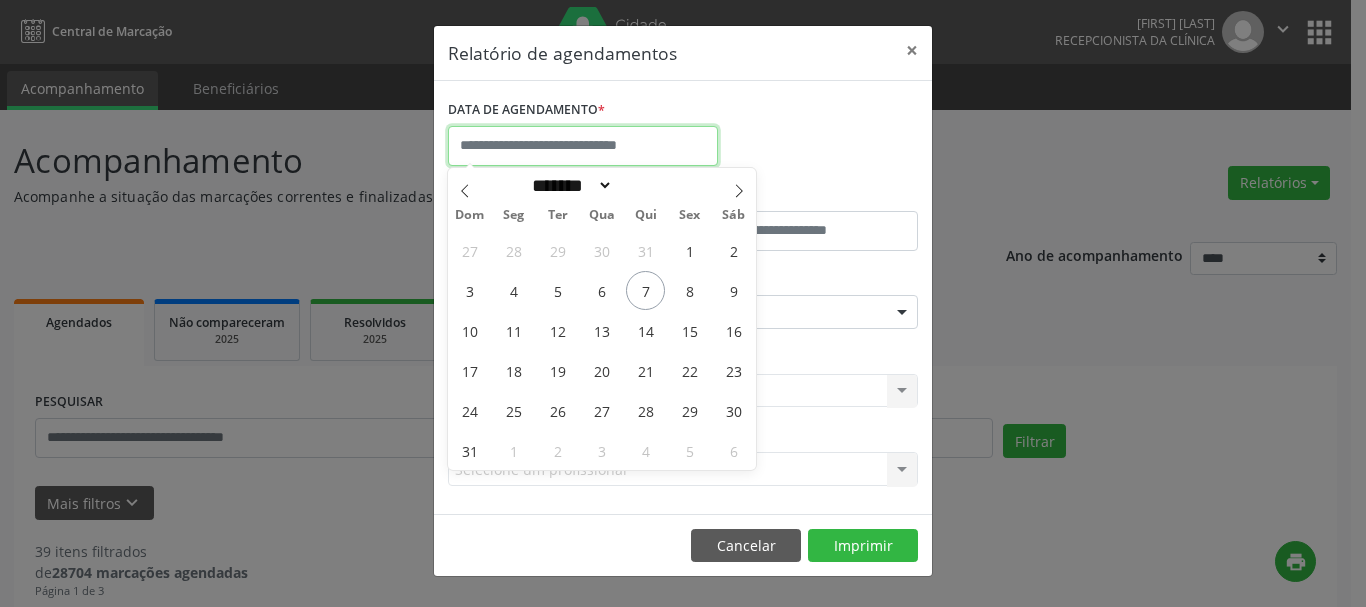 click at bounding box center (583, 146) 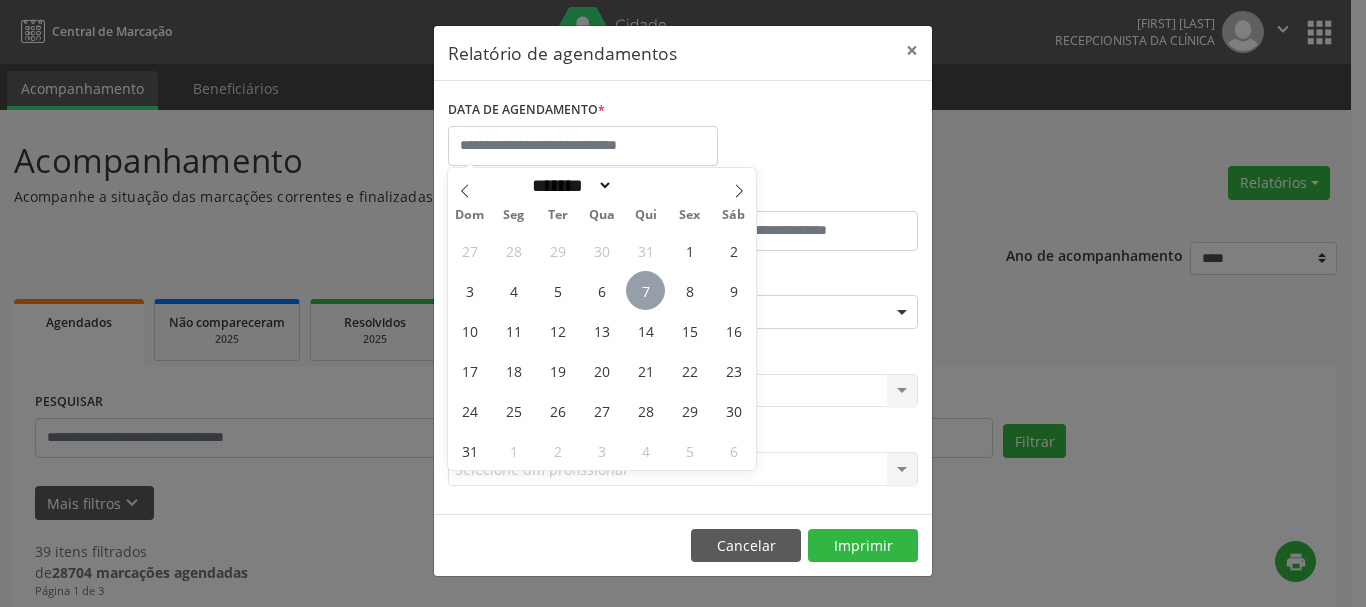 click on "7" at bounding box center (645, 290) 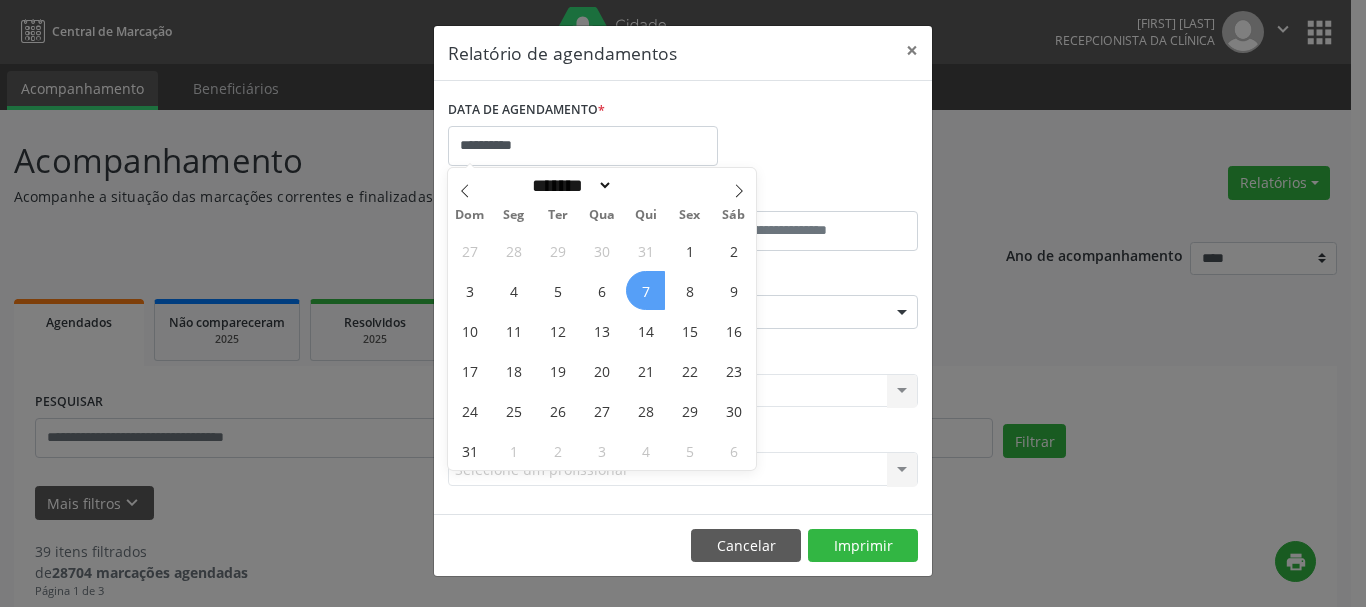 click on "7" at bounding box center (645, 290) 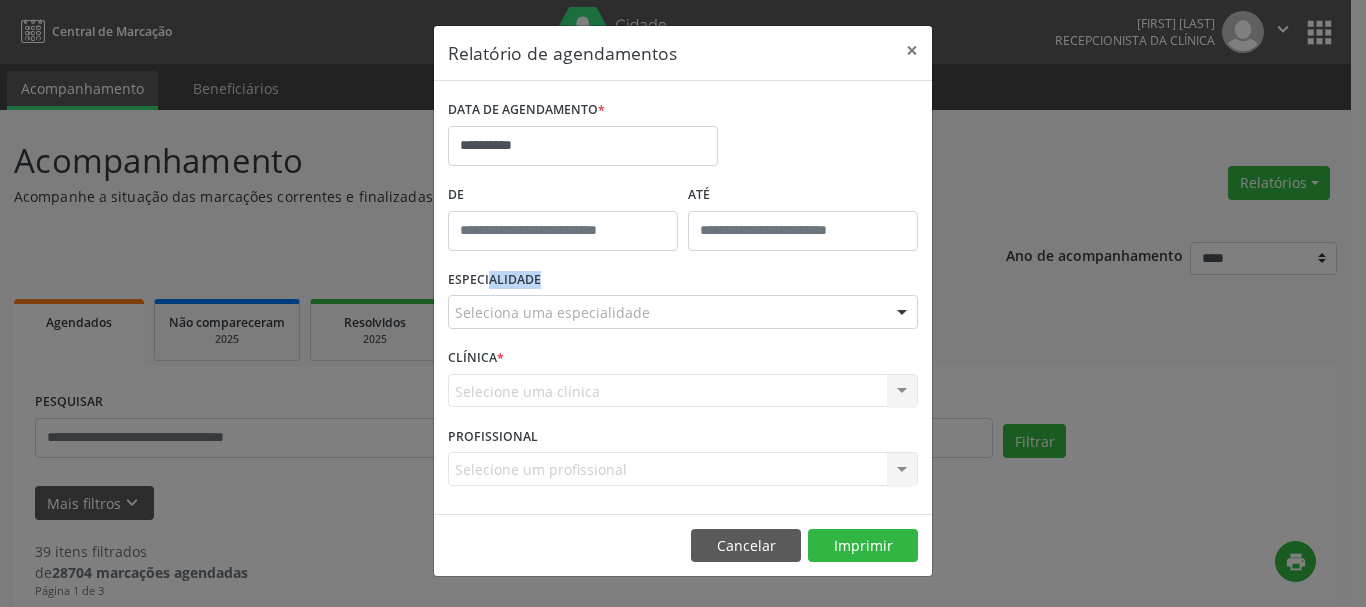 click on "ESPECIALIDADE
Seleciona uma especialidade
Todas as especialidades   Alergologia   Angiologia   Arritmologia   Cardiologia   Cirurgia Abdominal   Cirurgia Bariatrica   Cirurgia Cabeça e Pescoço   Cirurgia Cardiaca   Cirurgia Geral   Cirurgia Ginecologica   Cirurgia Mastologia Oncologica   Cirurgia Pediatrica   Cirurgia Plastica   Cirurgia Toracica   Cirurgia geral oncológica   Cirurgia geral oncológica   Cirurgião Dermatológico   Clinica Geral   Clinica Medica   Consulta de Enfermagem - Hiperdia   Consulta de Enfermagem - Preventivo   Consulta de Enfermagem - Pré-Natal   Consulta de Enfermagem - Puericultura   Dermatologia   Endocinologia   Endocrino Diabetes   Endocrinologia   Fisioterapia   Fisioterapia Cirurgica   Fonoaudiologia   Gastro/Hepato   Gastroenterologia   Gastropediatria   Geriatria   Ginecologia   Gnecologia   Hebiatra   Hematologia   Hepatologia   Inf.Inf - Infectologista   Infectologia Pediátrica   Mastologia       Medicina da Dor" at bounding box center (683, 304) 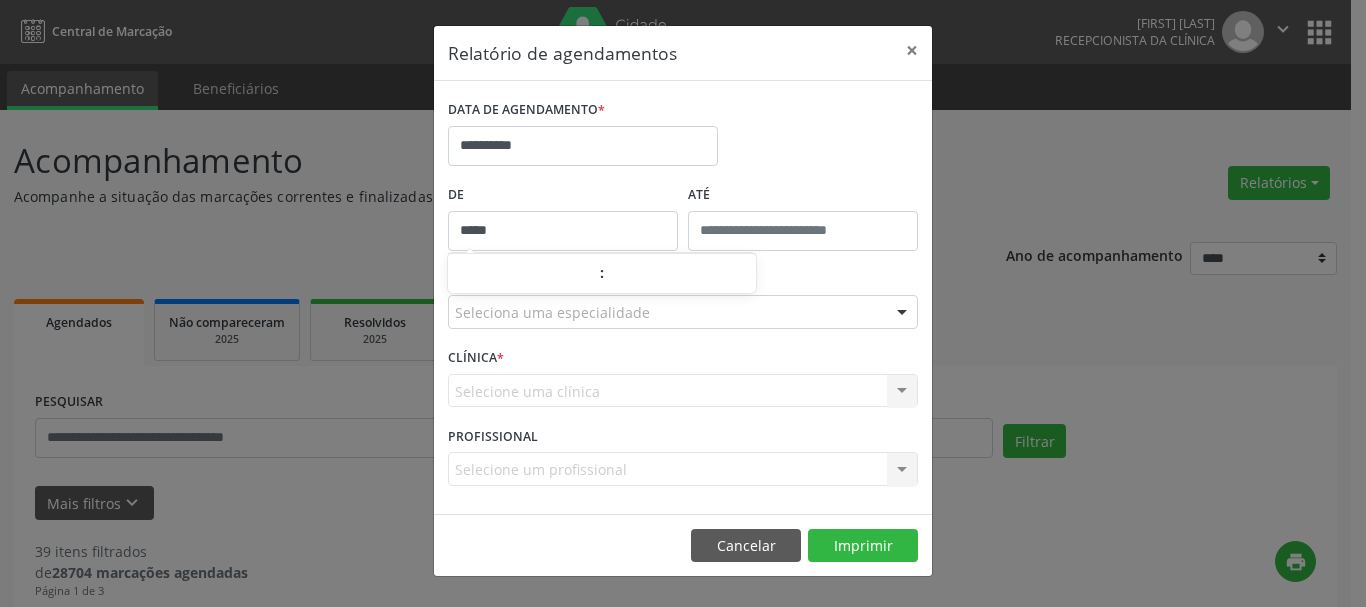 click on "*****" at bounding box center (563, 231) 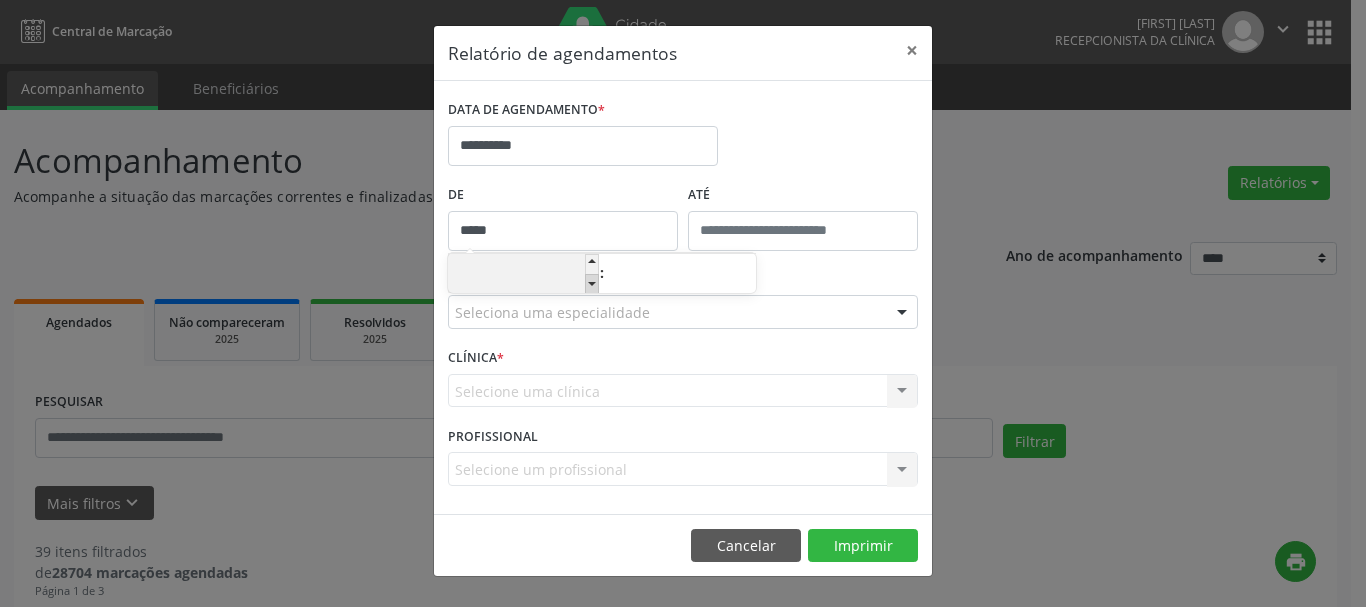 click at bounding box center (592, 284) 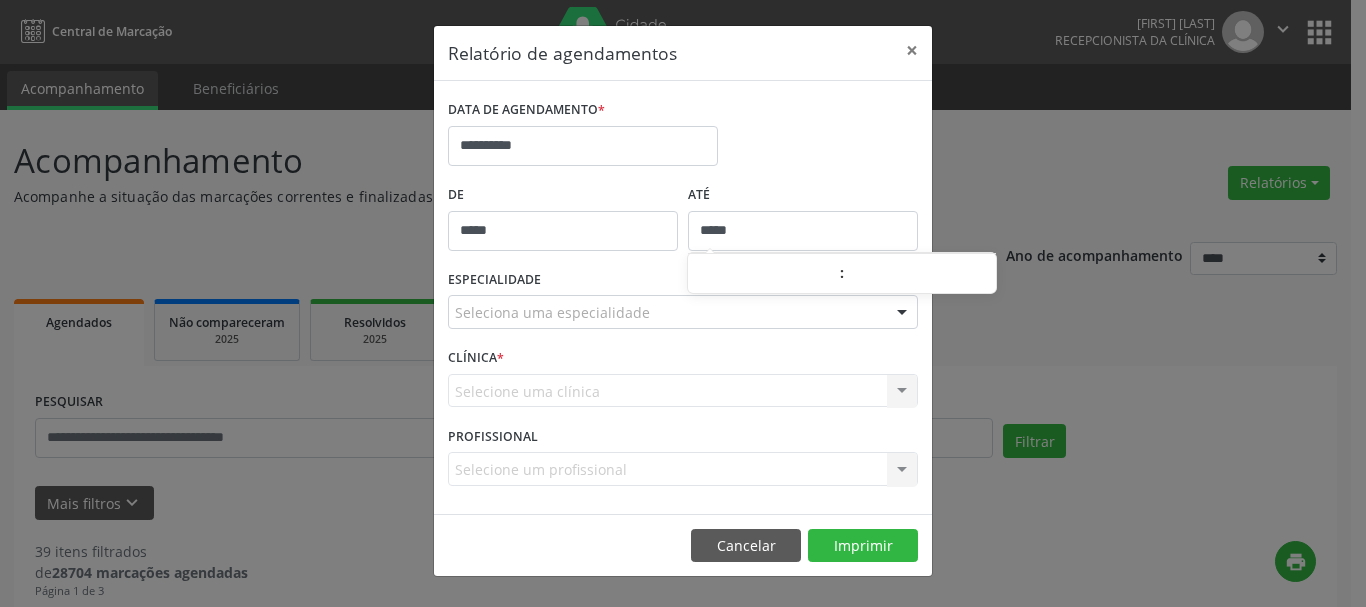 click on "*****" at bounding box center [803, 231] 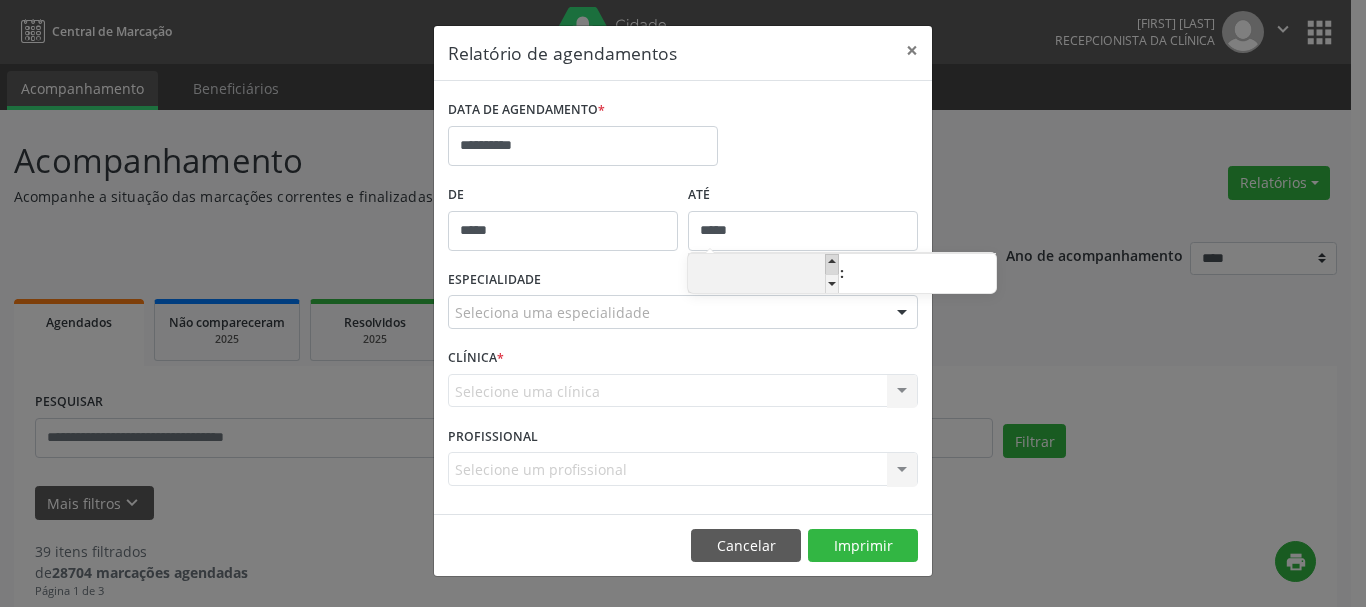 click at bounding box center (832, 264) 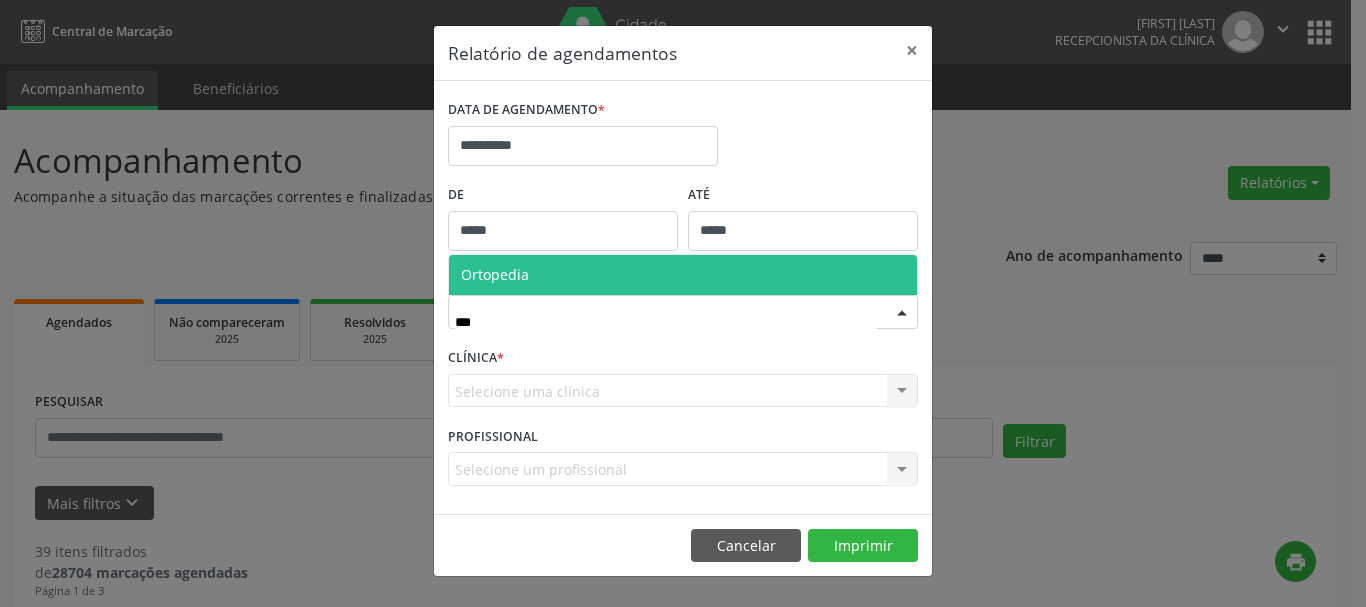 type on "****" 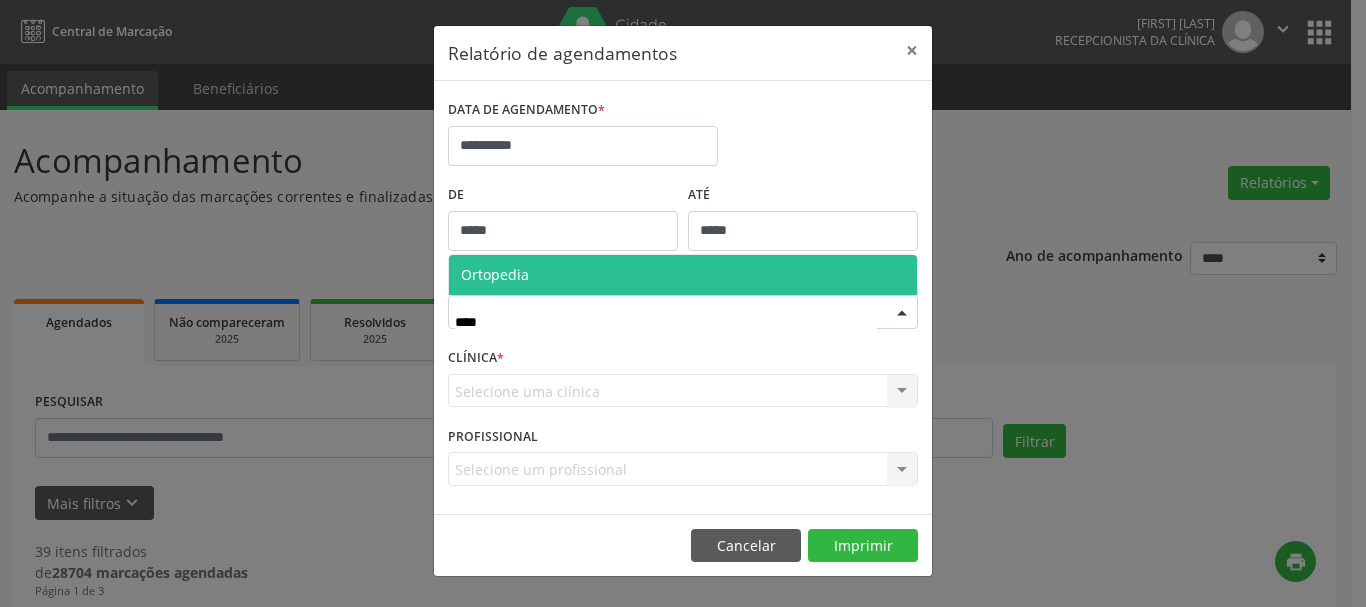 click on "Ortopedia" at bounding box center [683, 275] 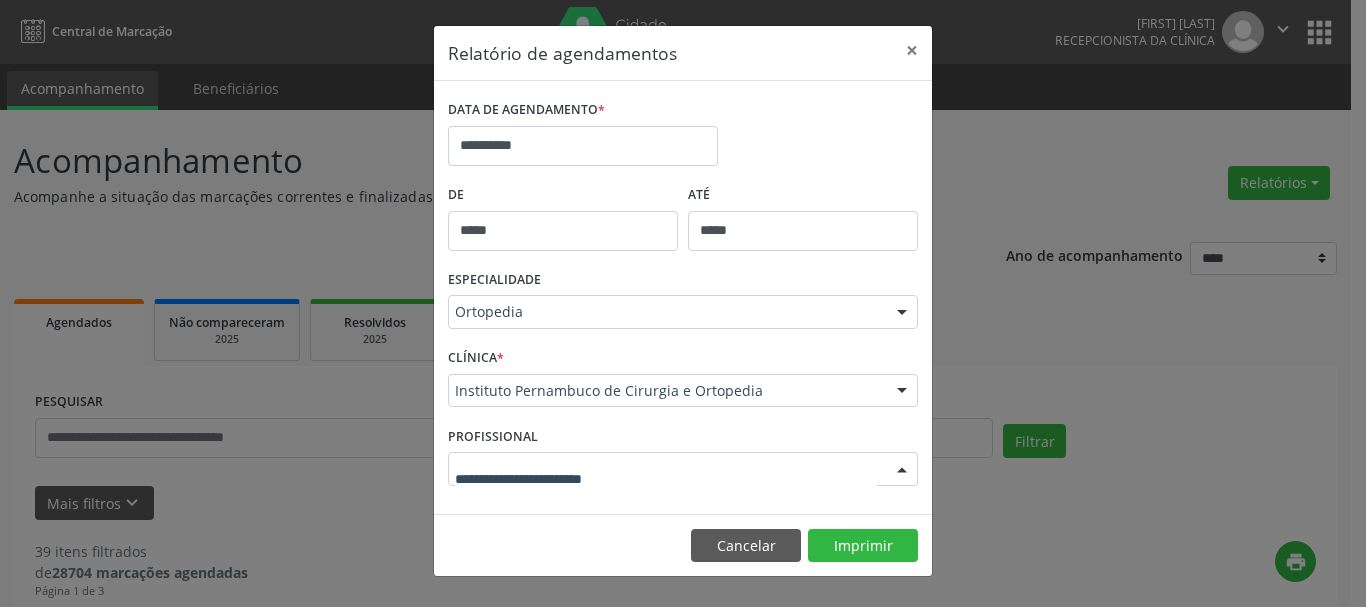 click at bounding box center [683, 469] 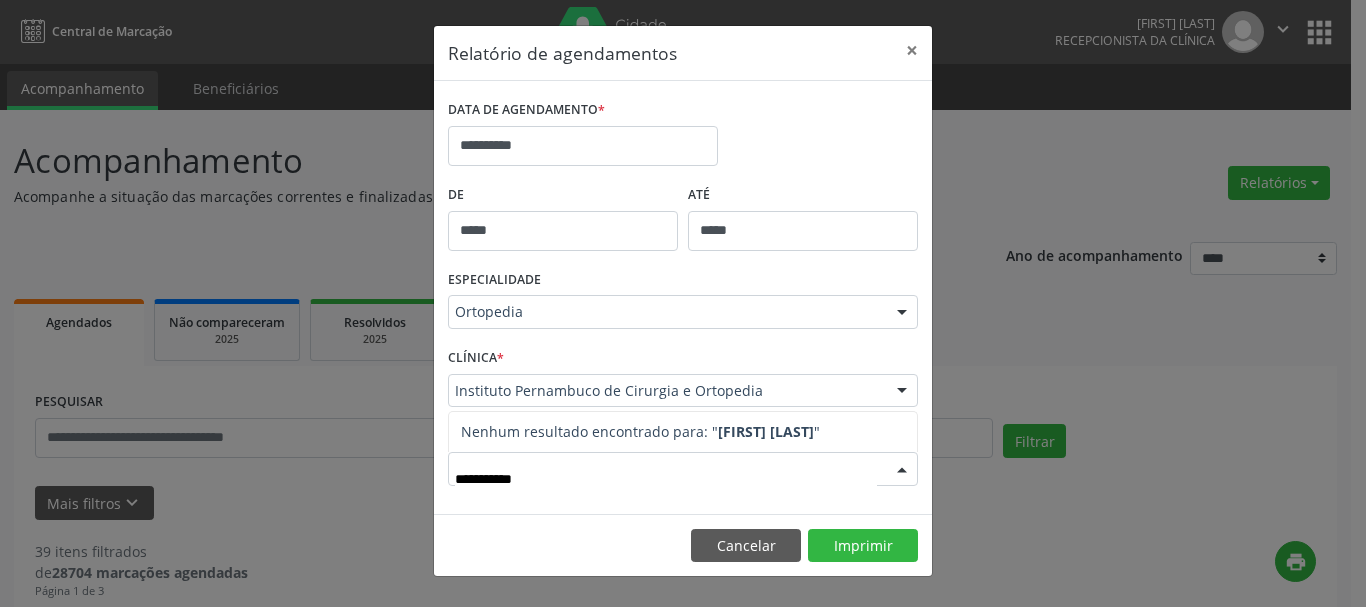 type on "**********" 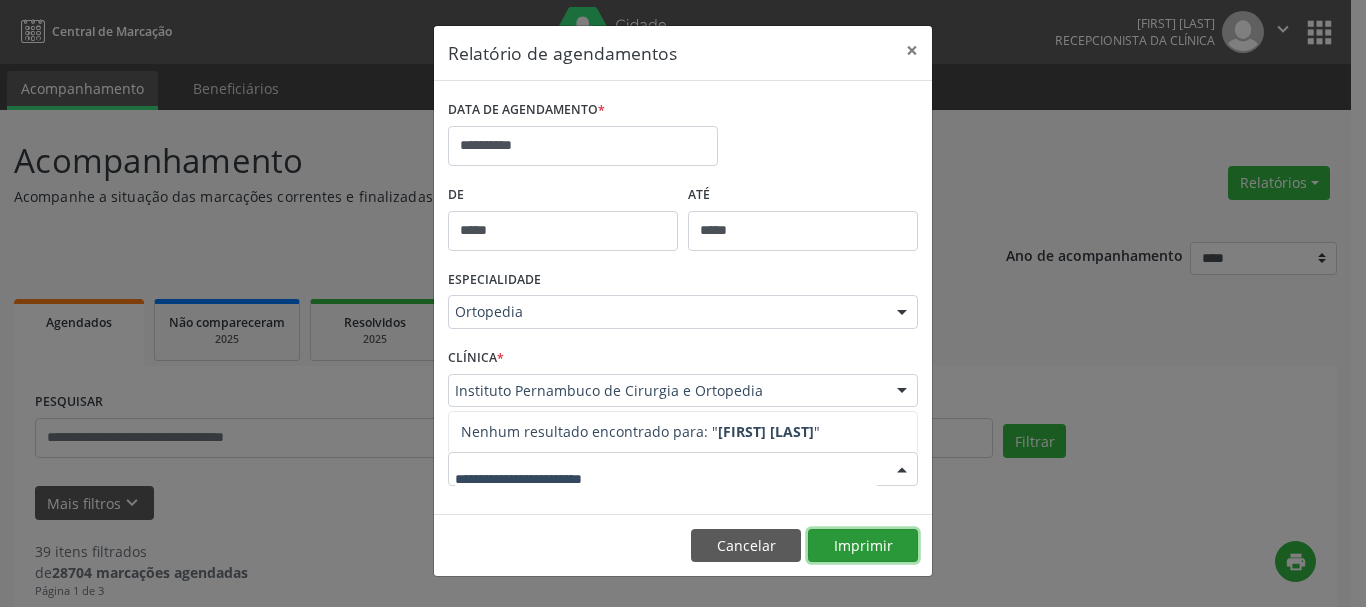 click on "Imprimir" at bounding box center (863, 546) 